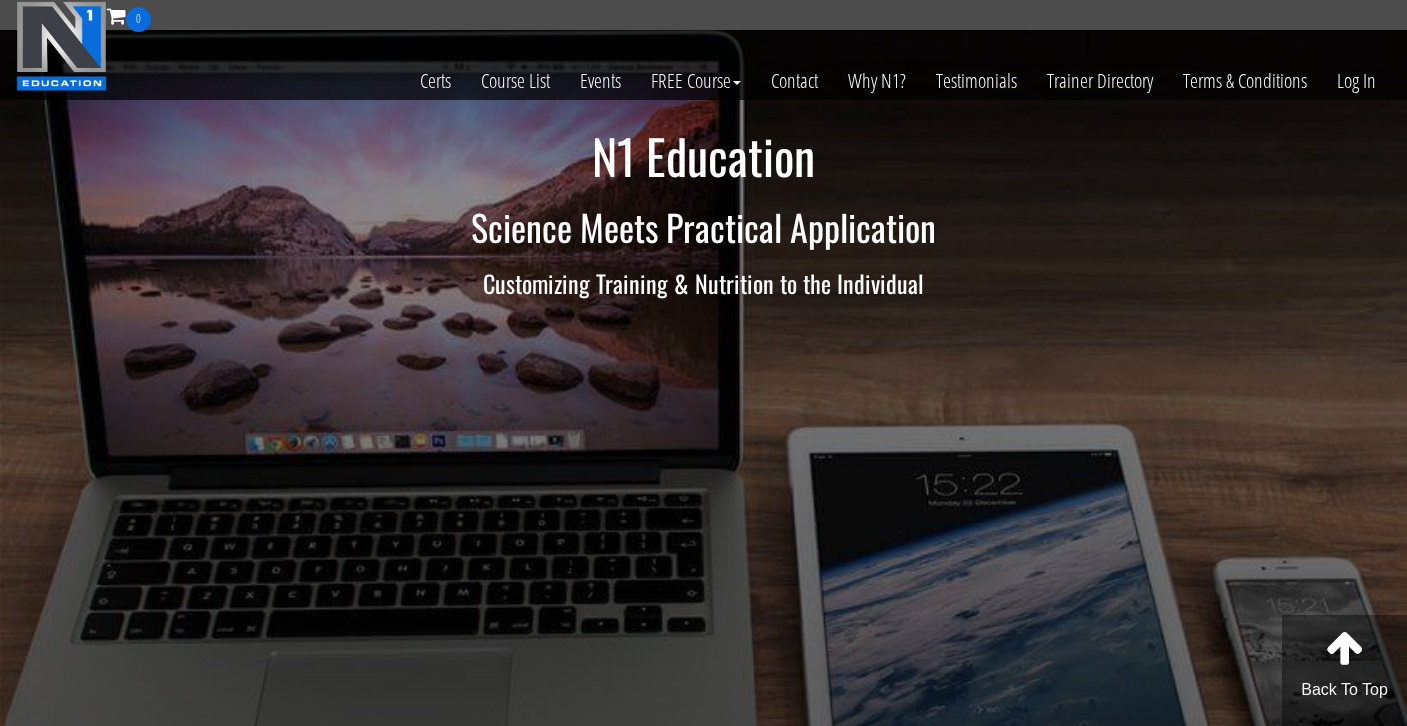 scroll, scrollTop: 0, scrollLeft: 0, axis: both 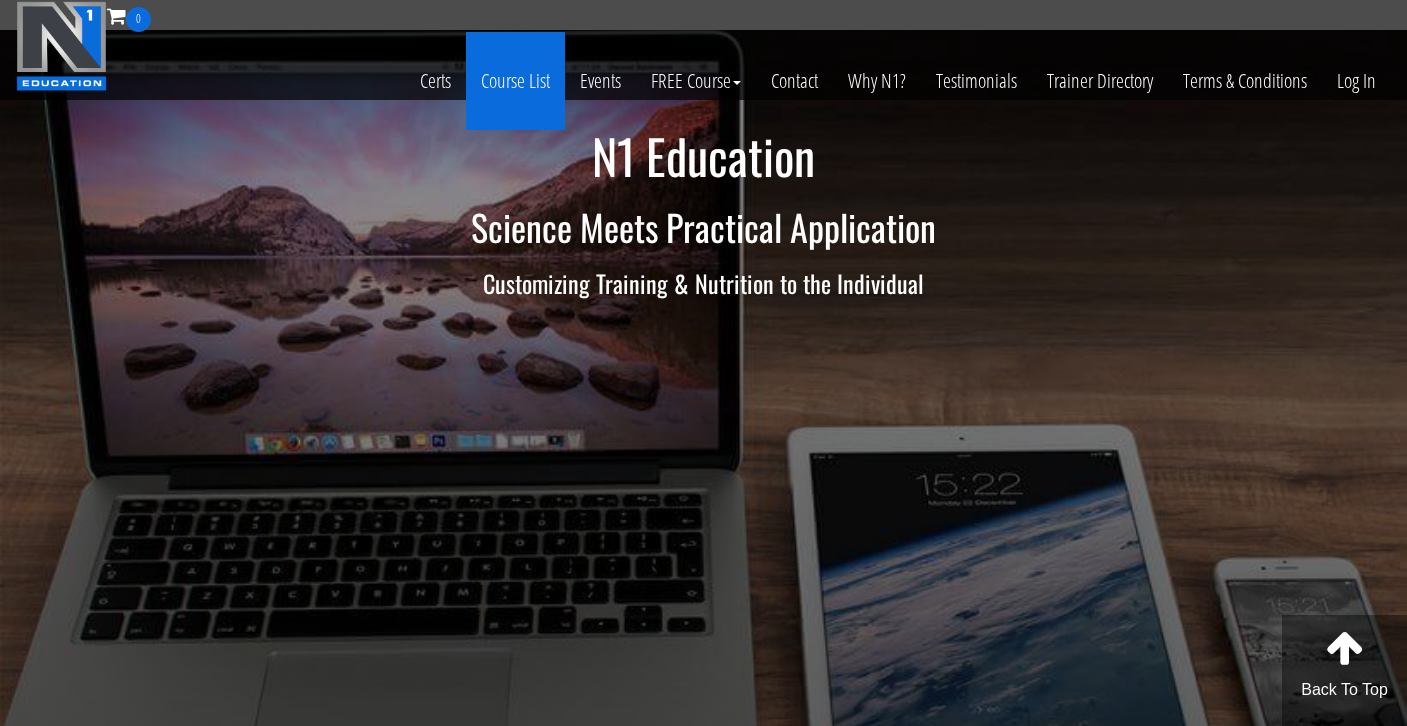 click on "Course List" at bounding box center (515, 81) 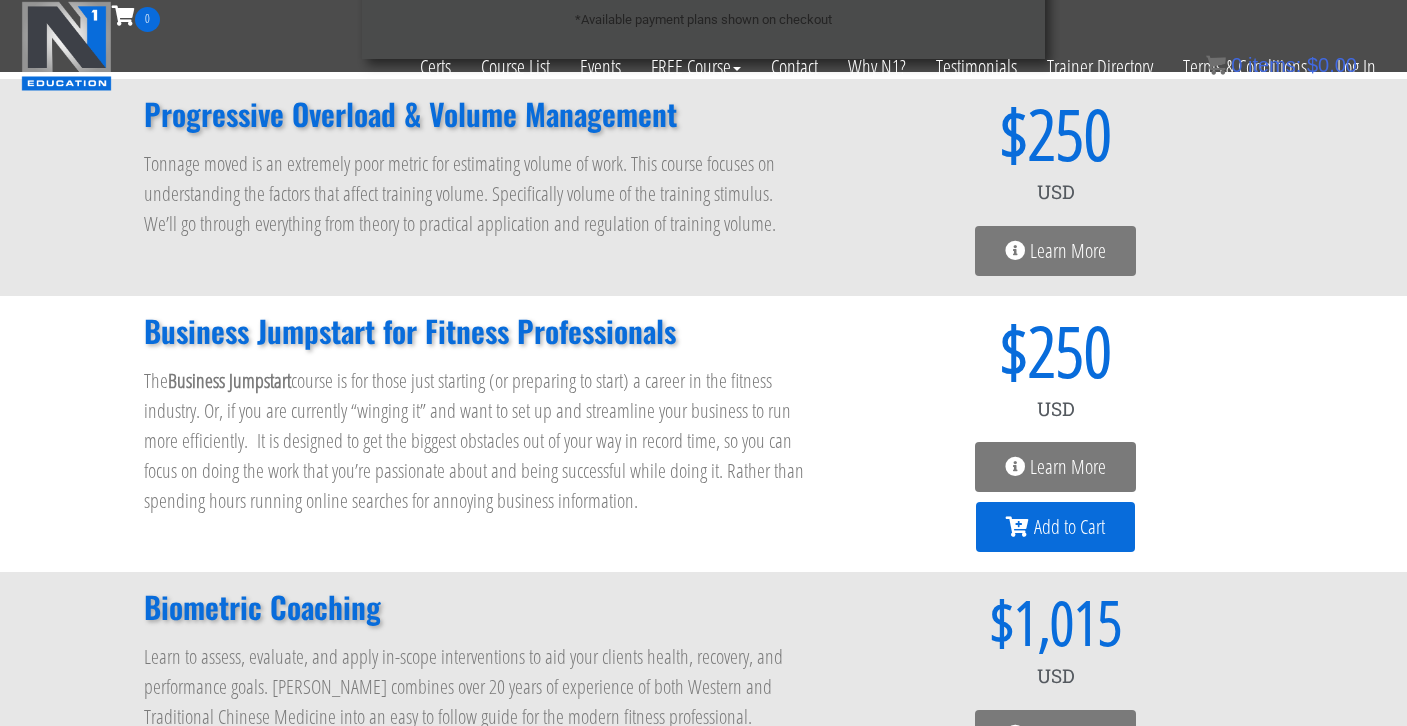 scroll, scrollTop: 1581, scrollLeft: 0, axis: vertical 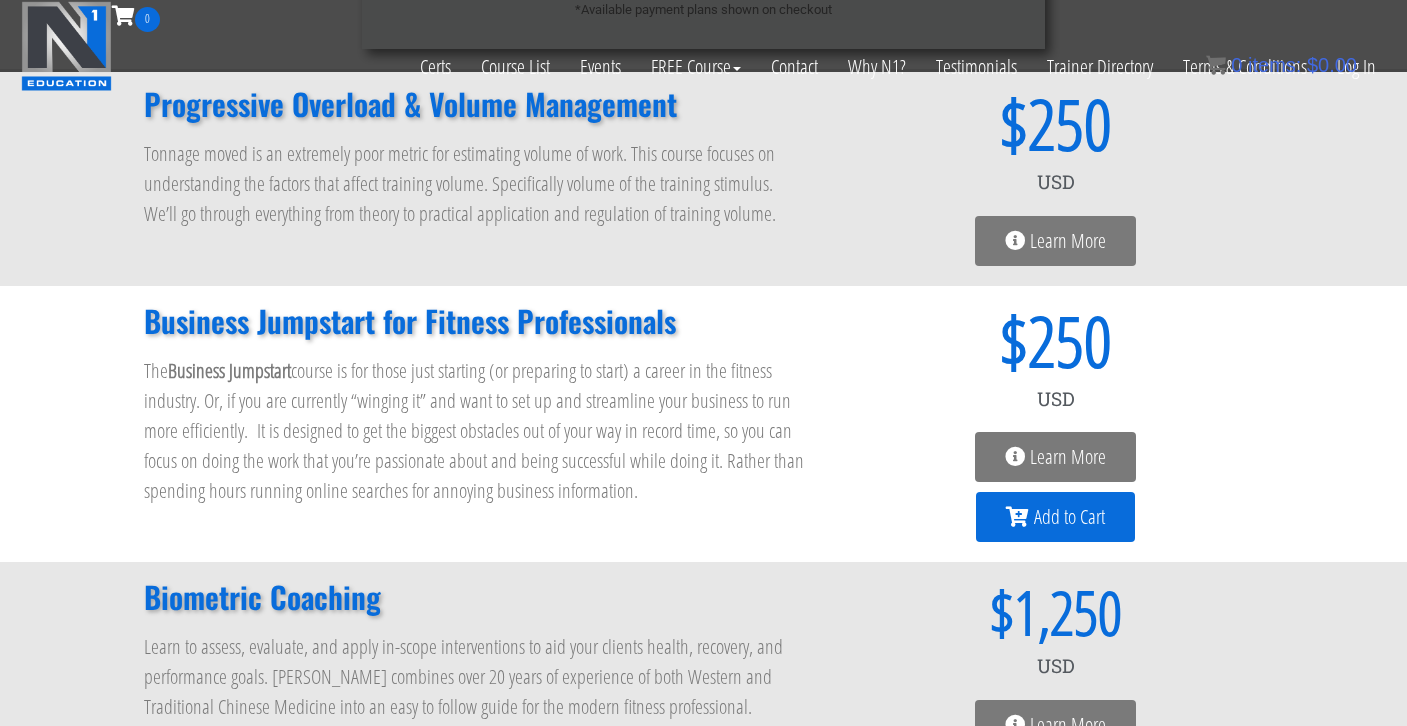 click on "Learn More" at bounding box center [1068, 457] 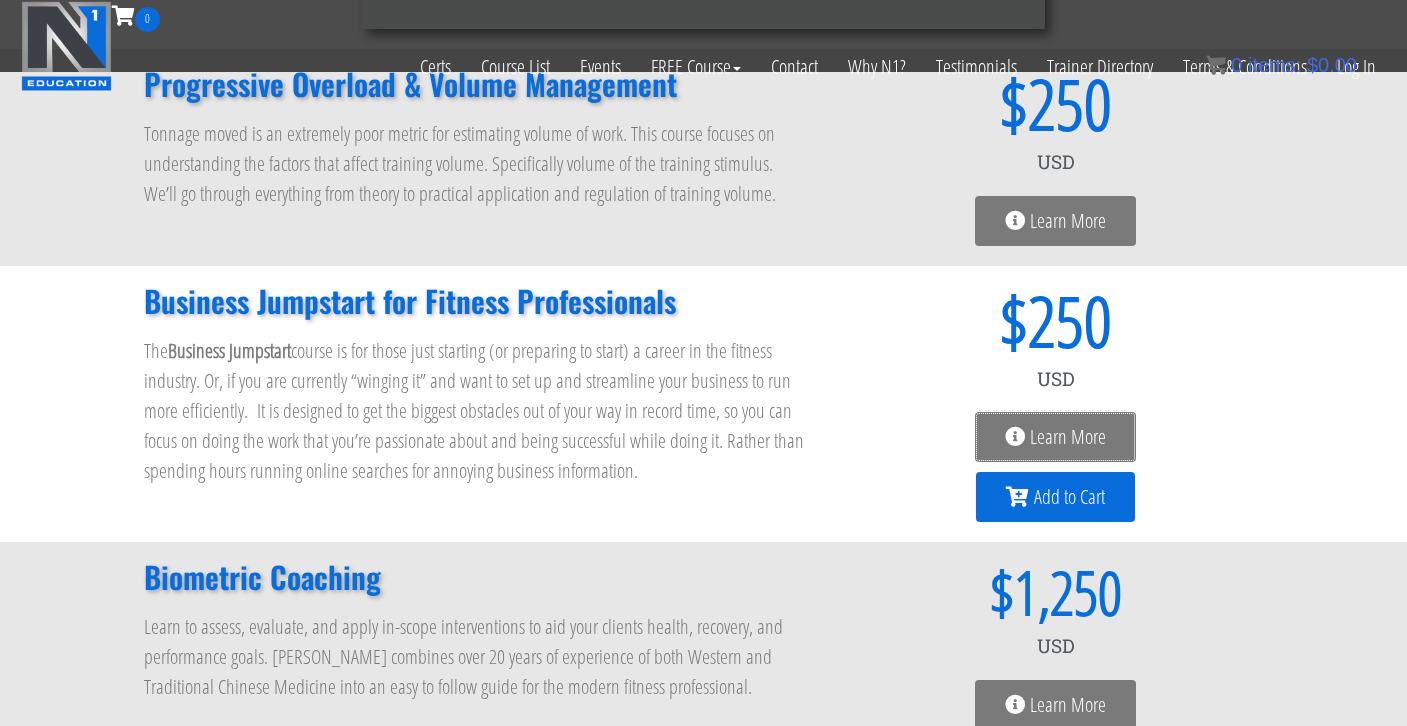 scroll, scrollTop: 1602, scrollLeft: 0, axis: vertical 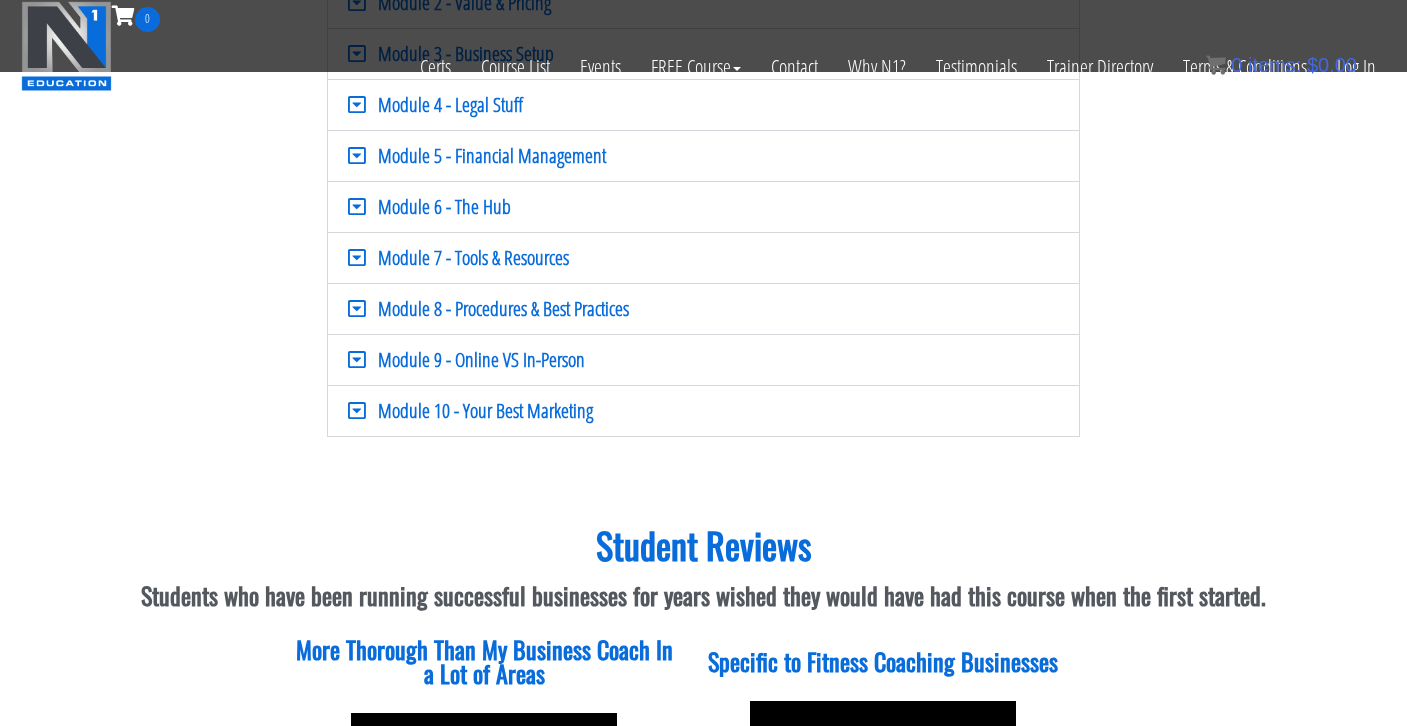 click at bounding box center [357, 360] 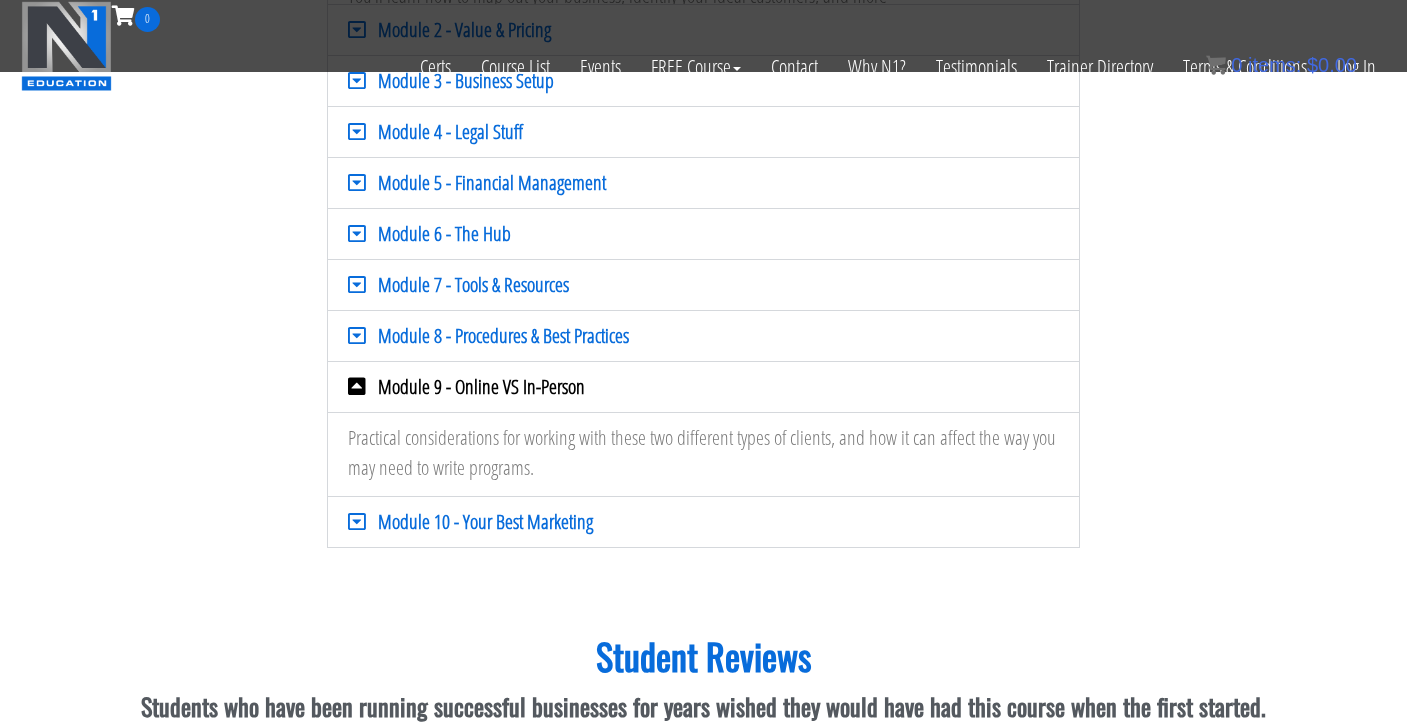 scroll, scrollTop: 529, scrollLeft: 0, axis: vertical 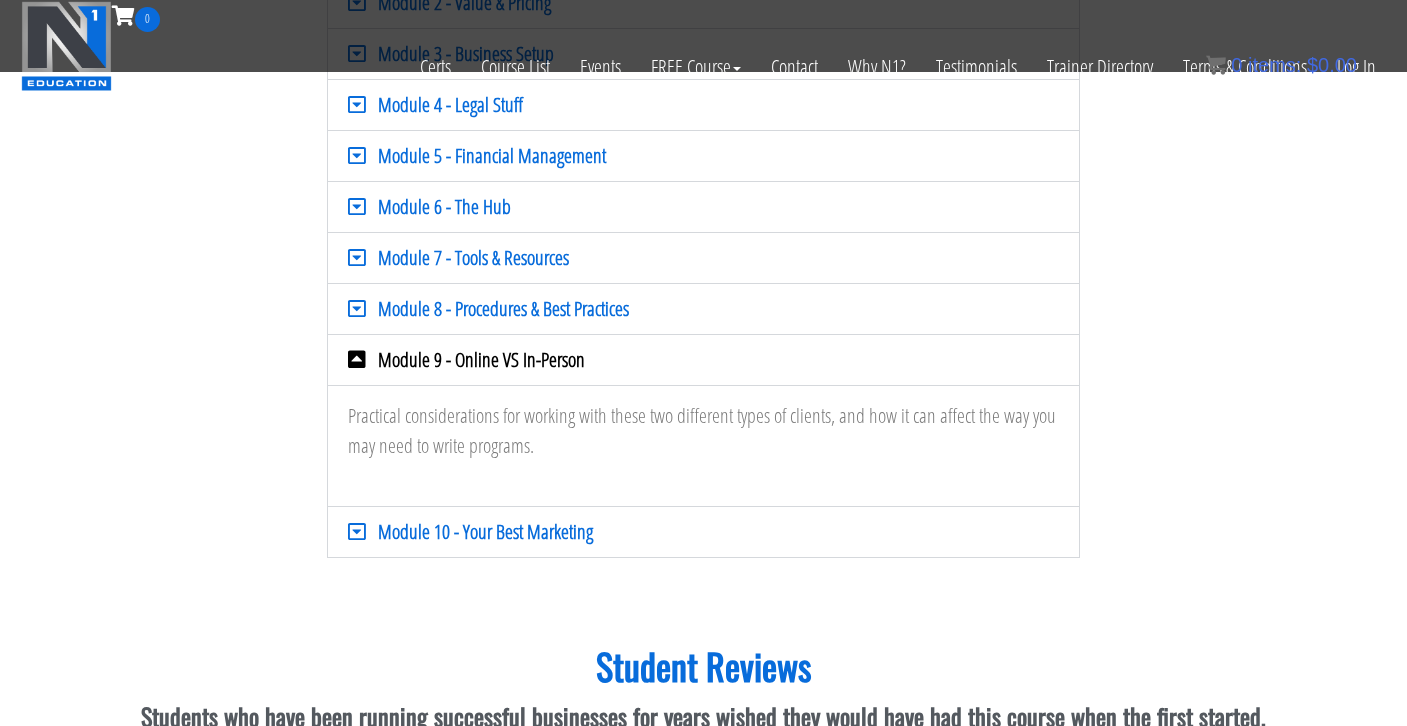 click at bounding box center [357, 360] 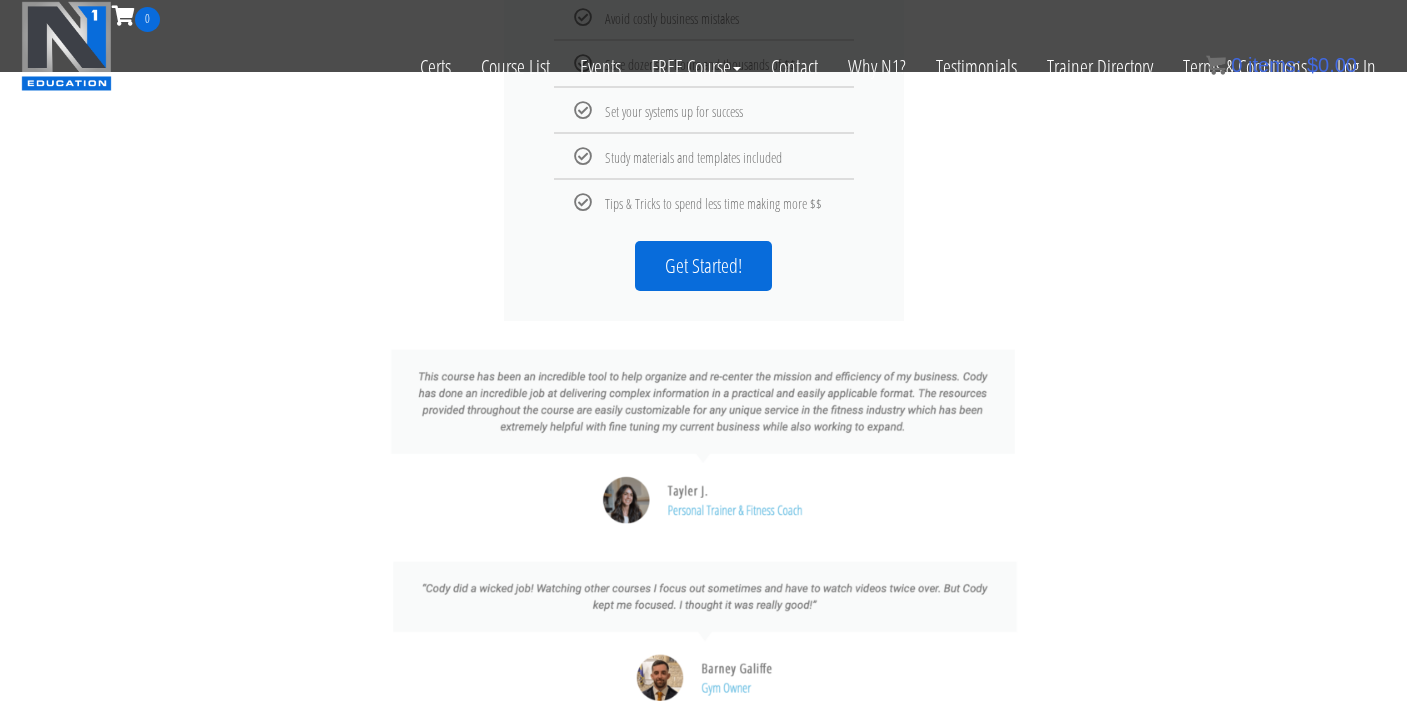 scroll, scrollTop: 3230, scrollLeft: 0, axis: vertical 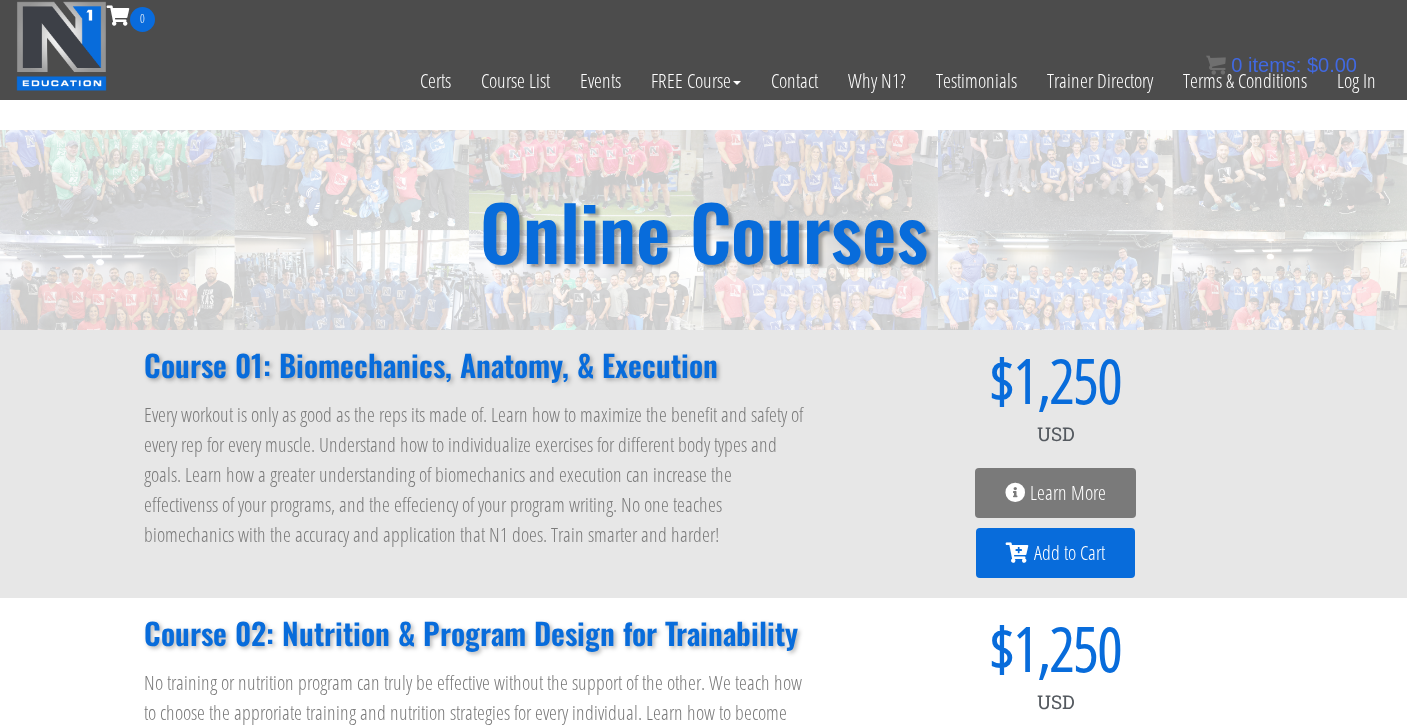 click on "Learn More" at bounding box center (1068, 493) 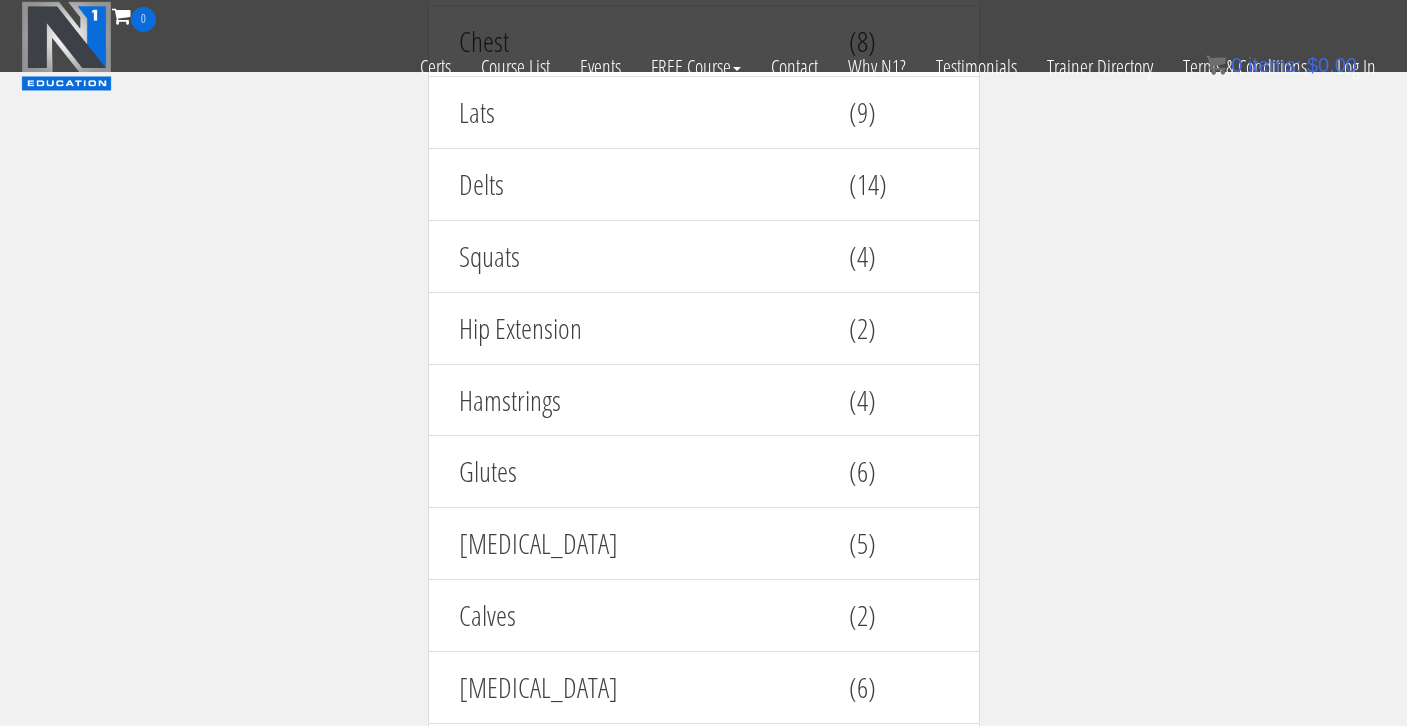 scroll, scrollTop: 2796, scrollLeft: 0, axis: vertical 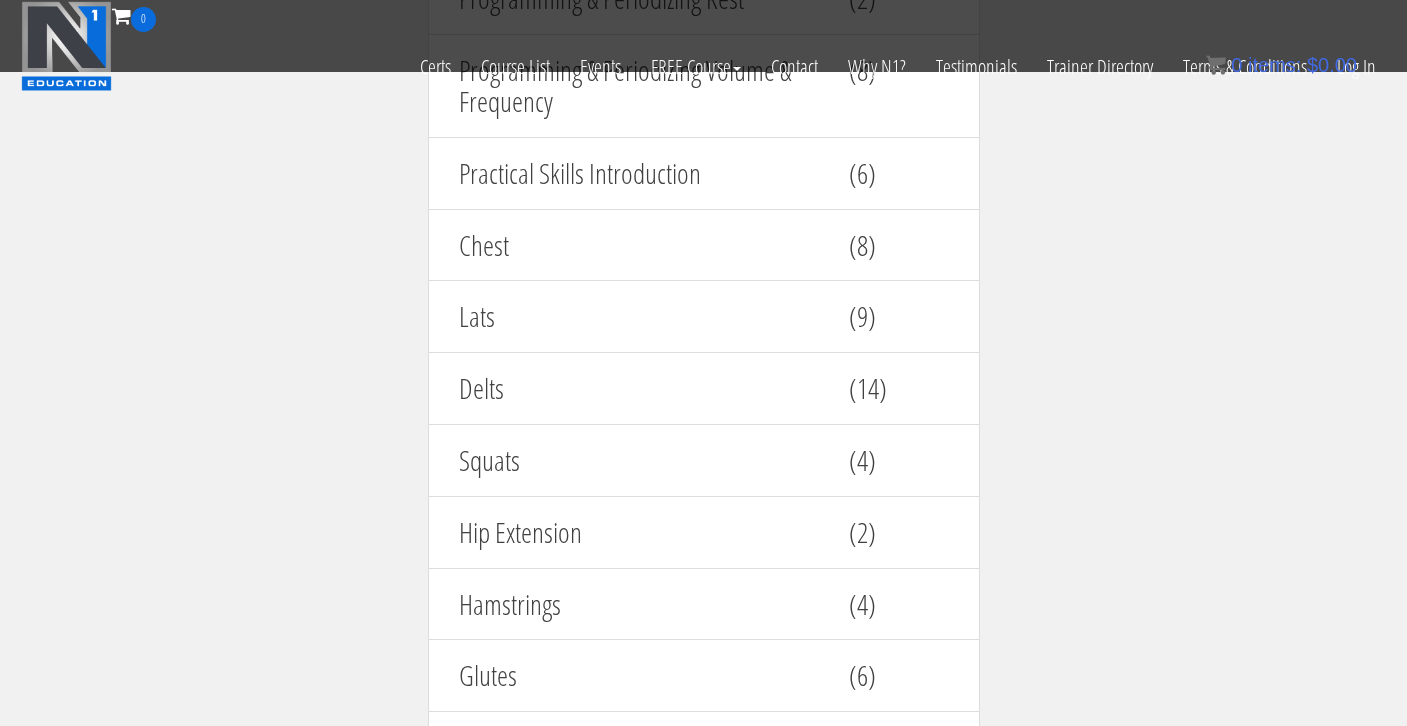 click on "Lats" at bounding box center (639, 316) 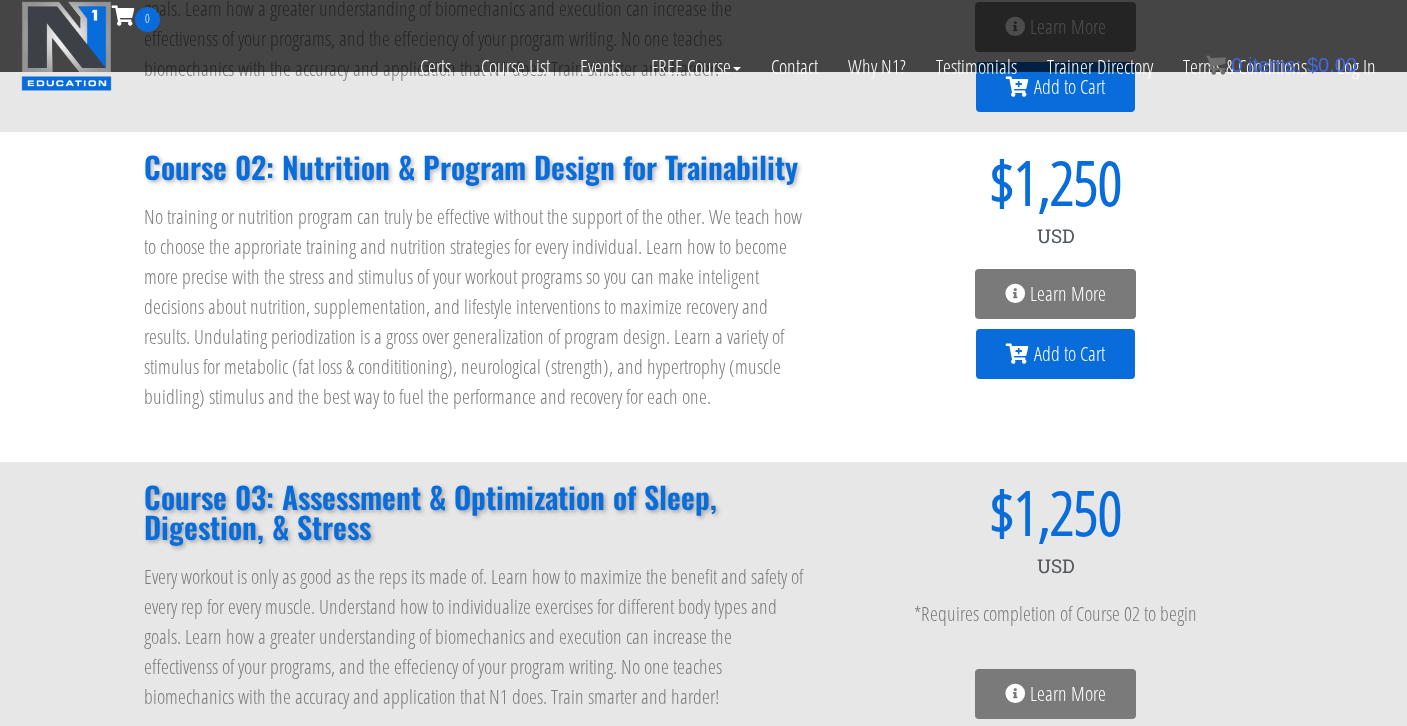 scroll, scrollTop: 375, scrollLeft: 0, axis: vertical 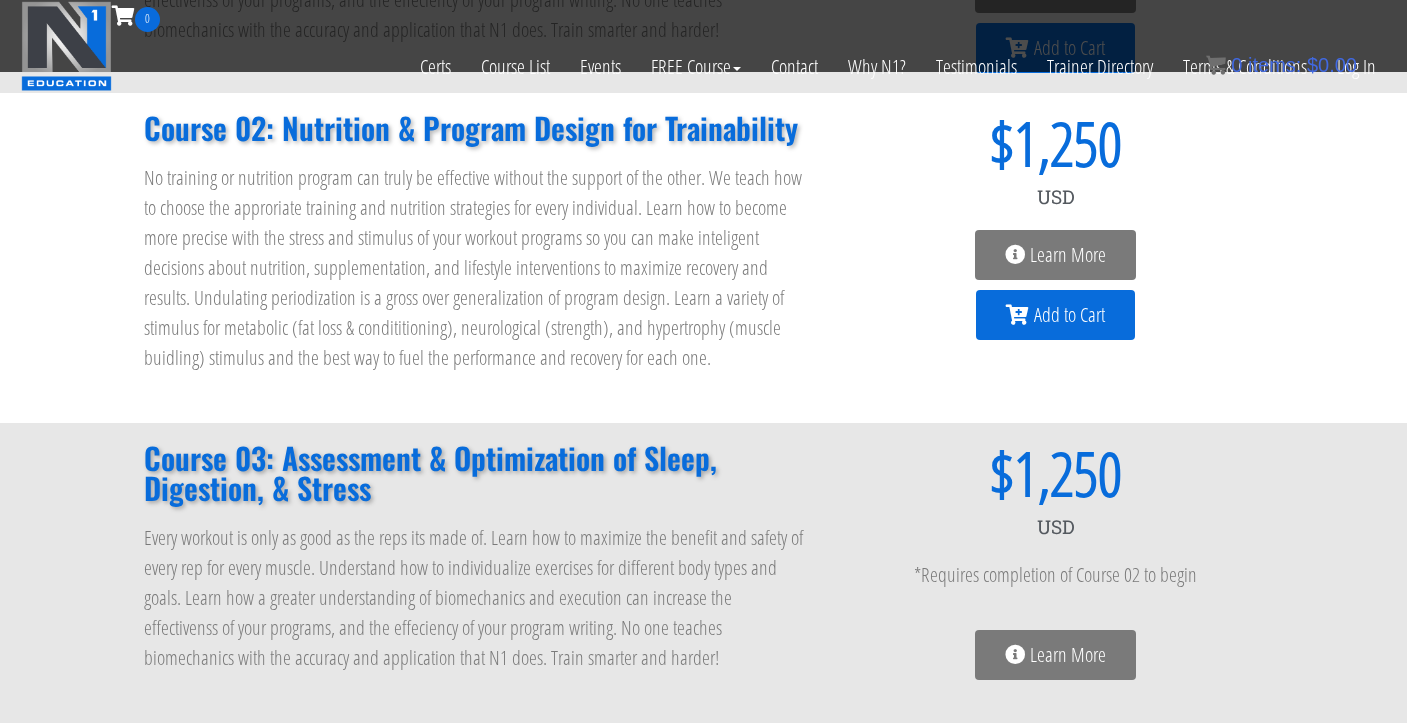 click on "Learn More" at bounding box center (1055, 255) 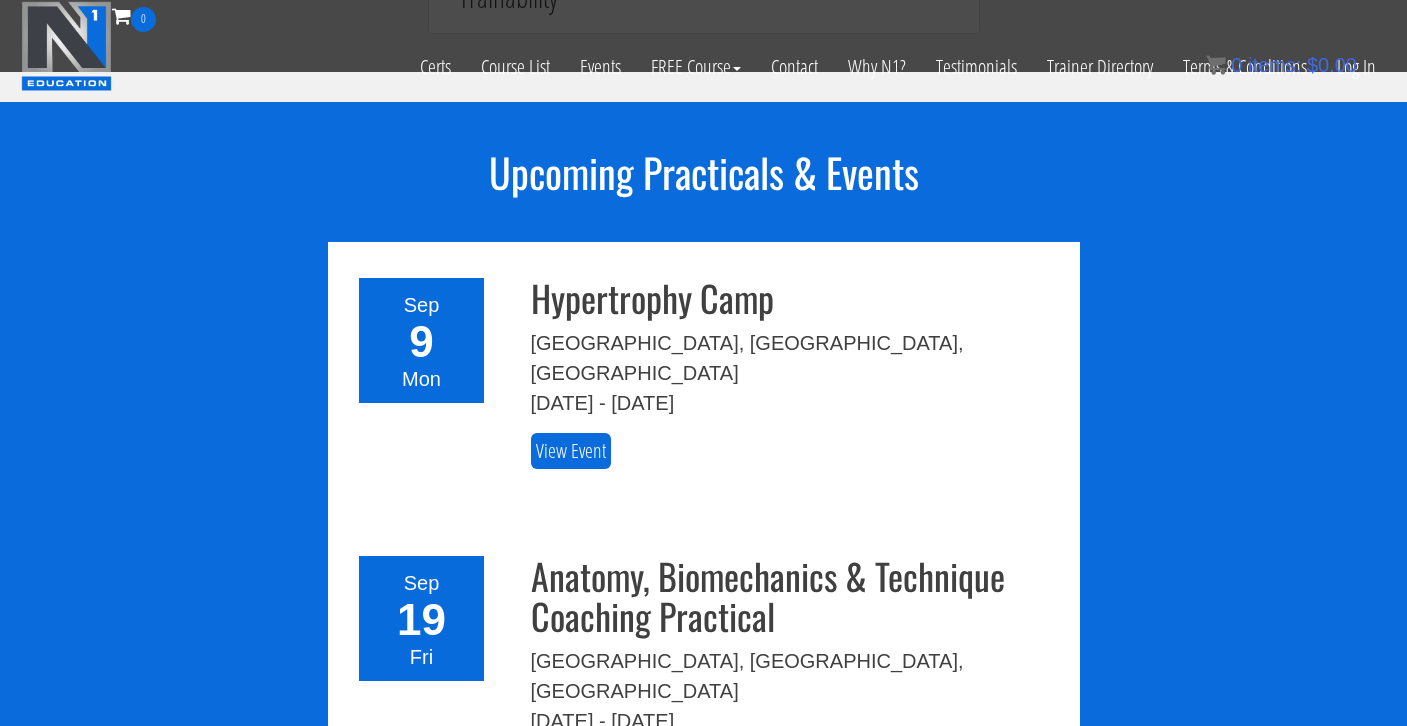 scroll, scrollTop: 3041, scrollLeft: 0, axis: vertical 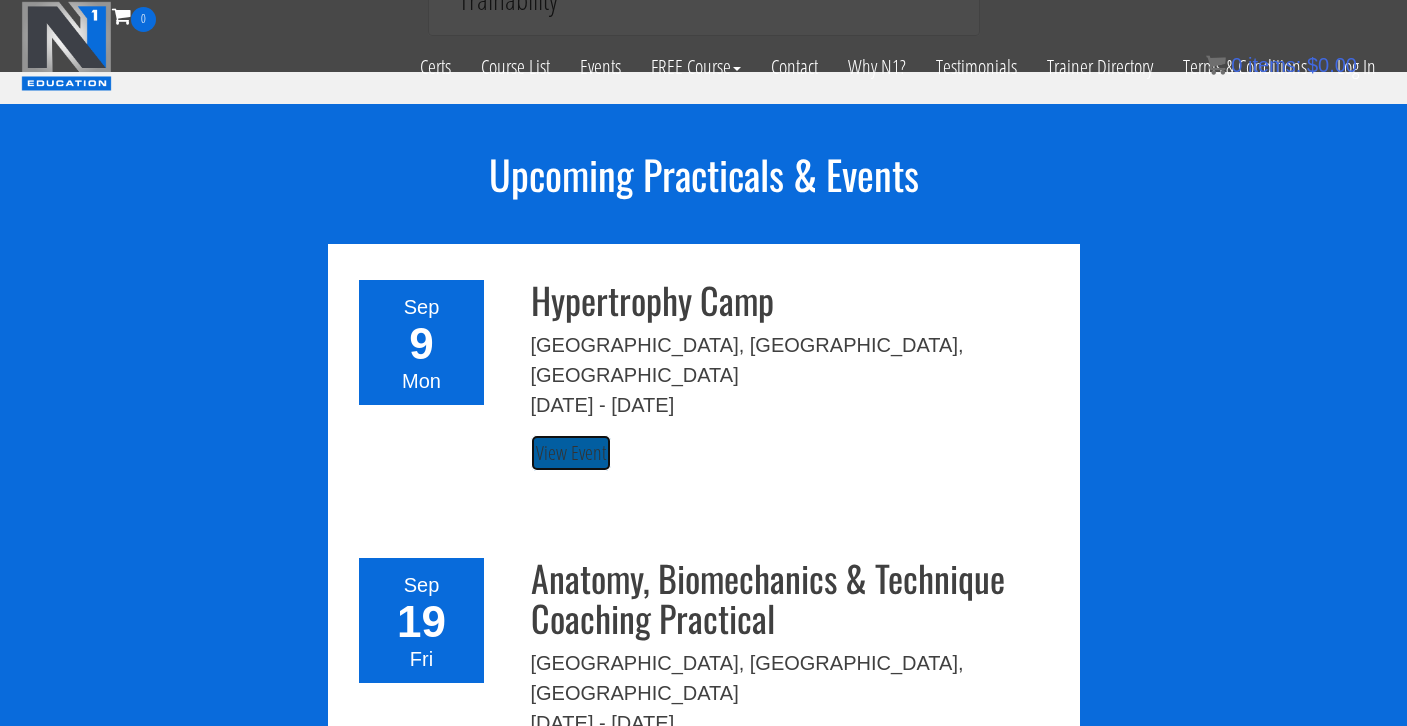 click on "View Event" at bounding box center [571, 453] 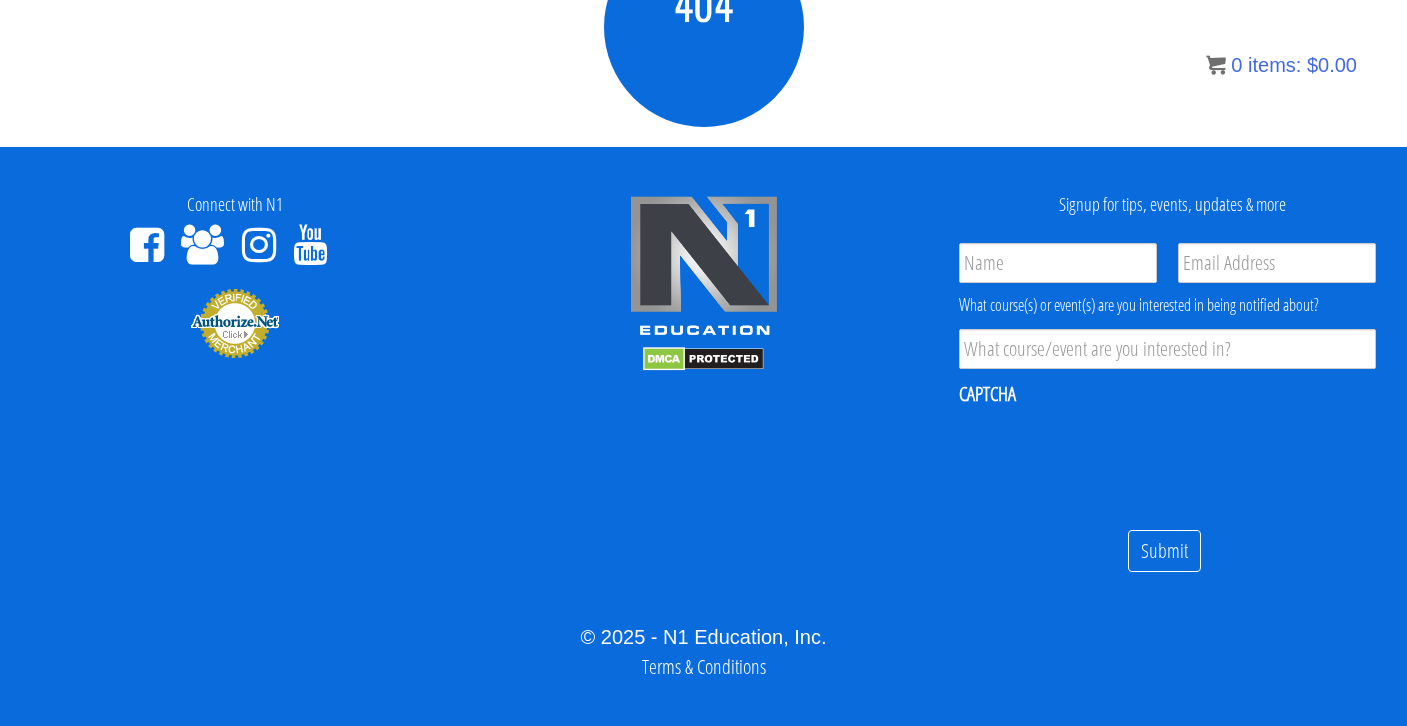 scroll, scrollTop: 255, scrollLeft: 0, axis: vertical 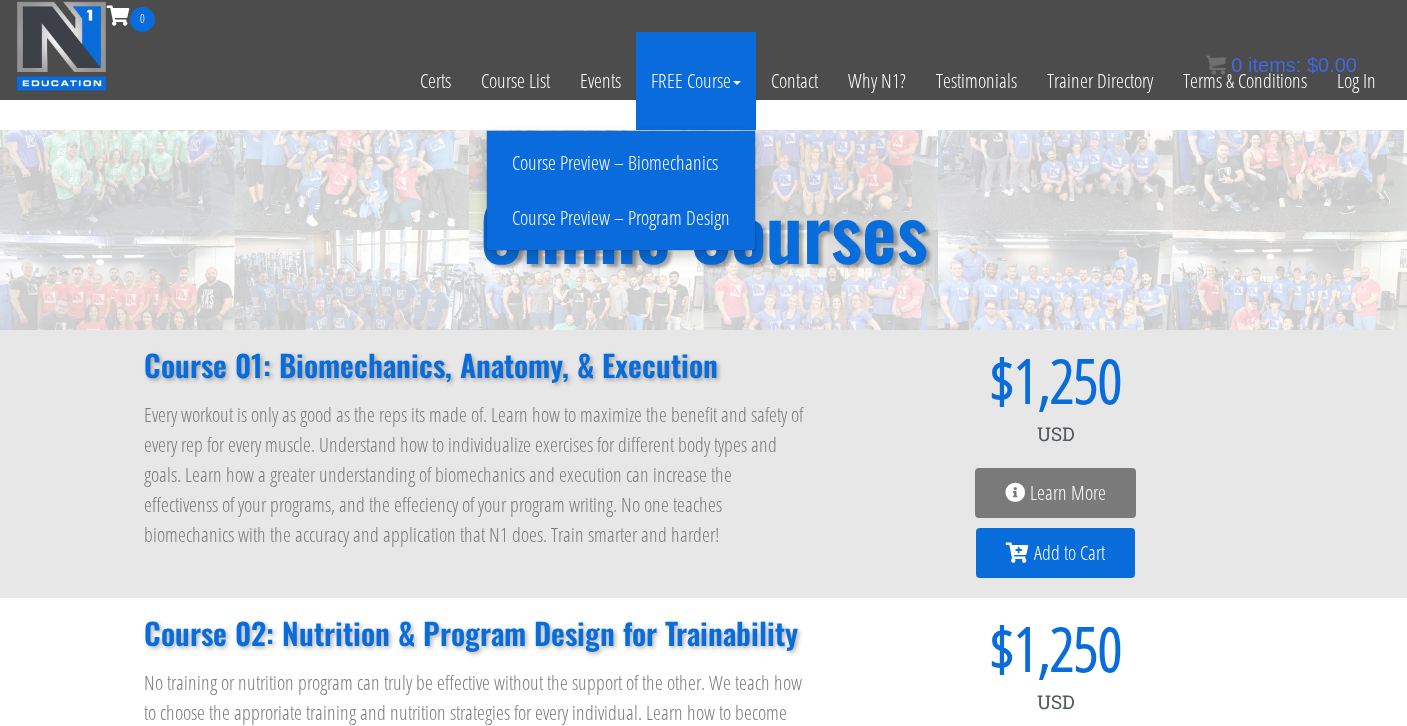 click on "Course Preview – Biomechanics" at bounding box center (621, 163) 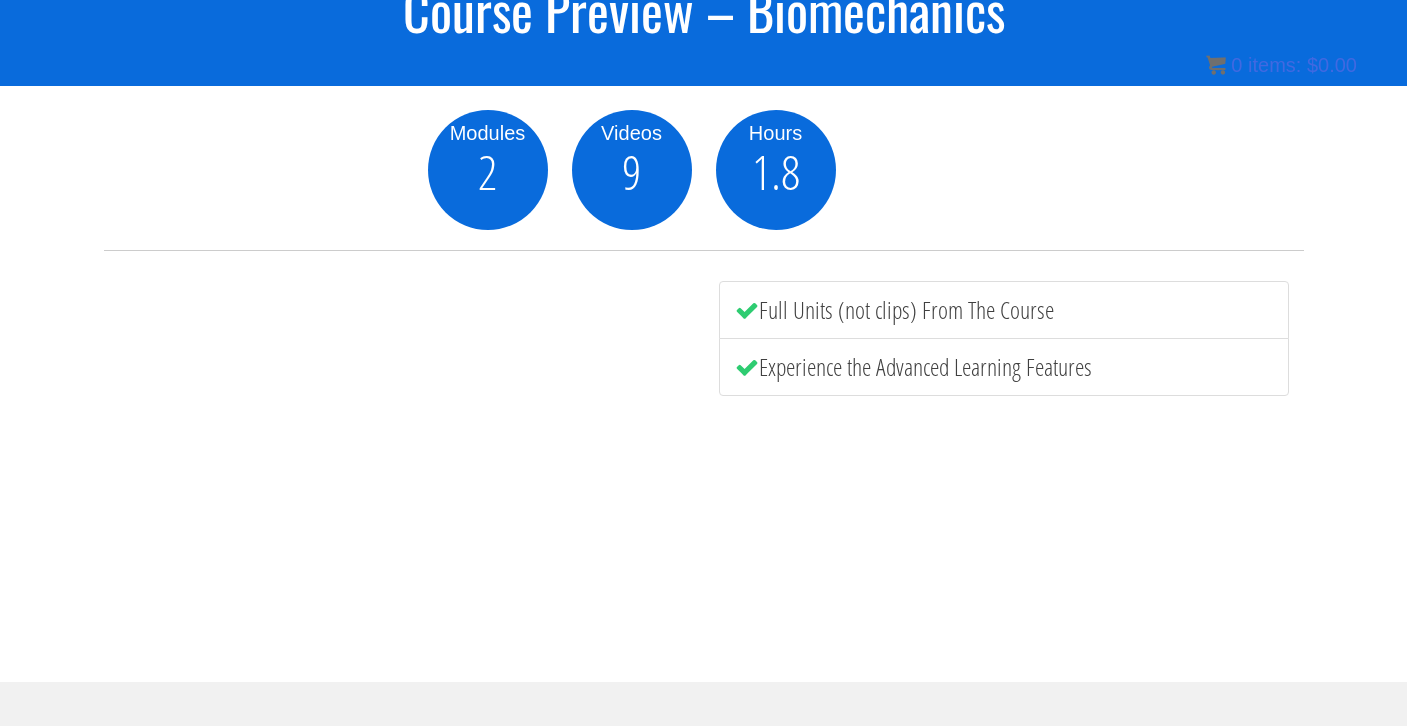 scroll, scrollTop: 200, scrollLeft: 0, axis: vertical 